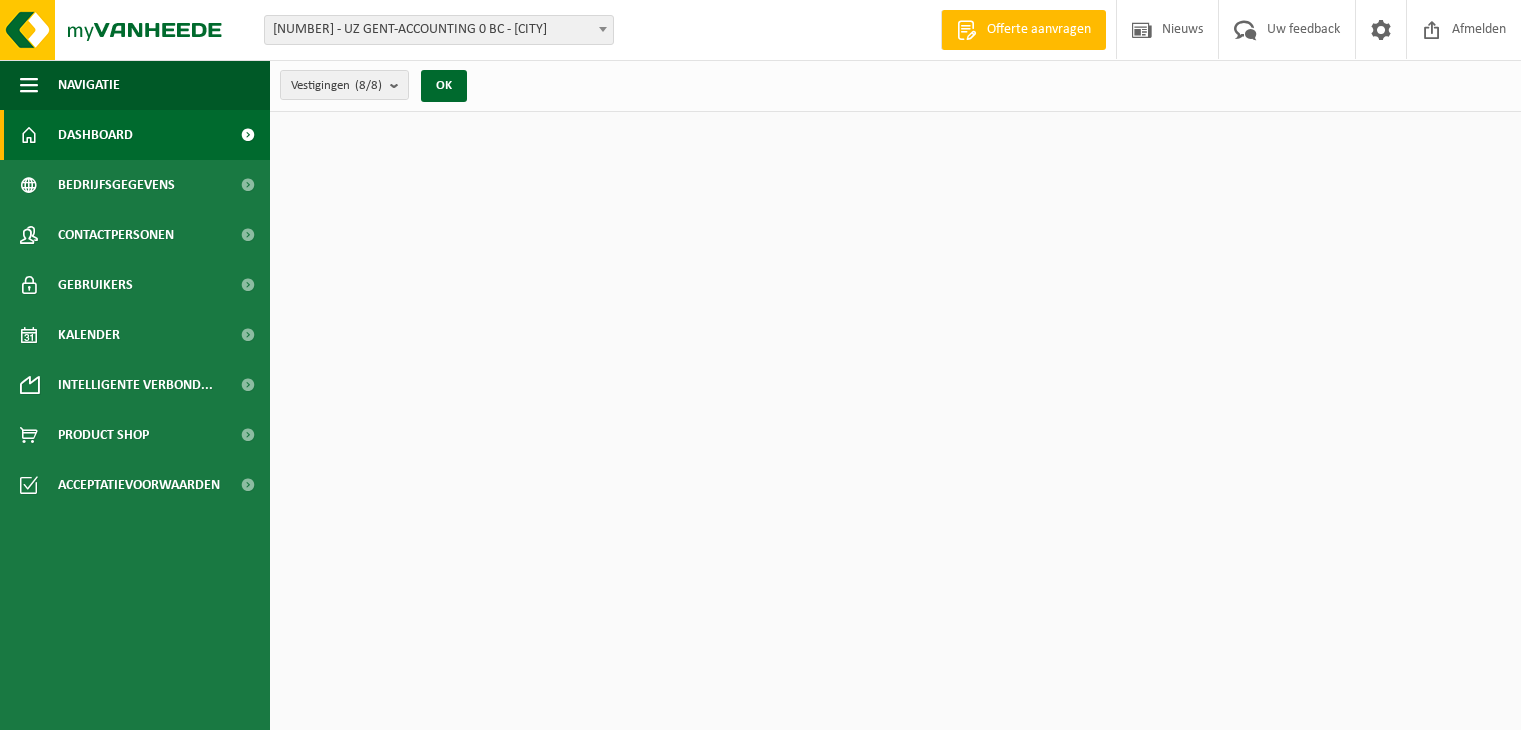 scroll, scrollTop: 0, scrollLeft: 0, axis: both 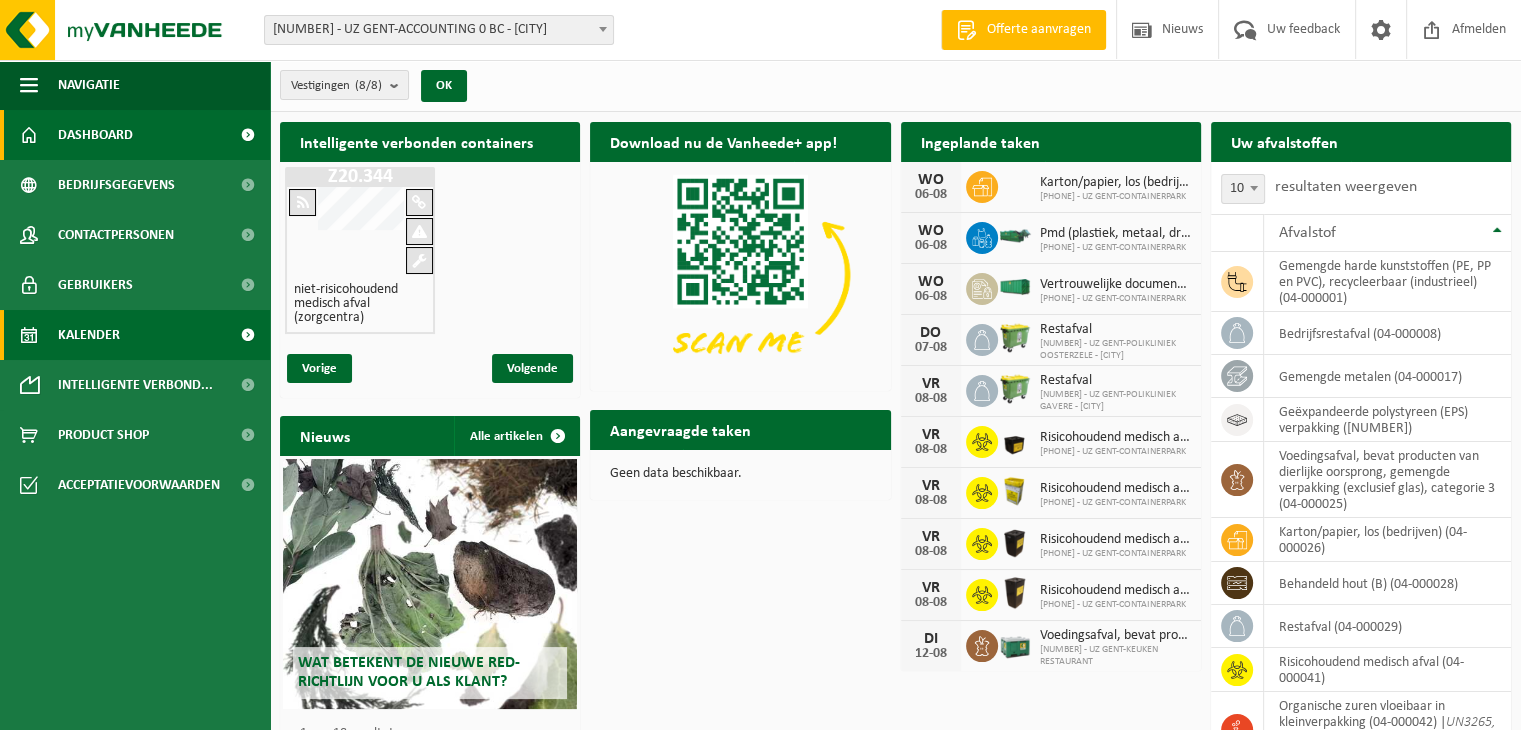 click on "Kalender" at bounding box center (89, 335) 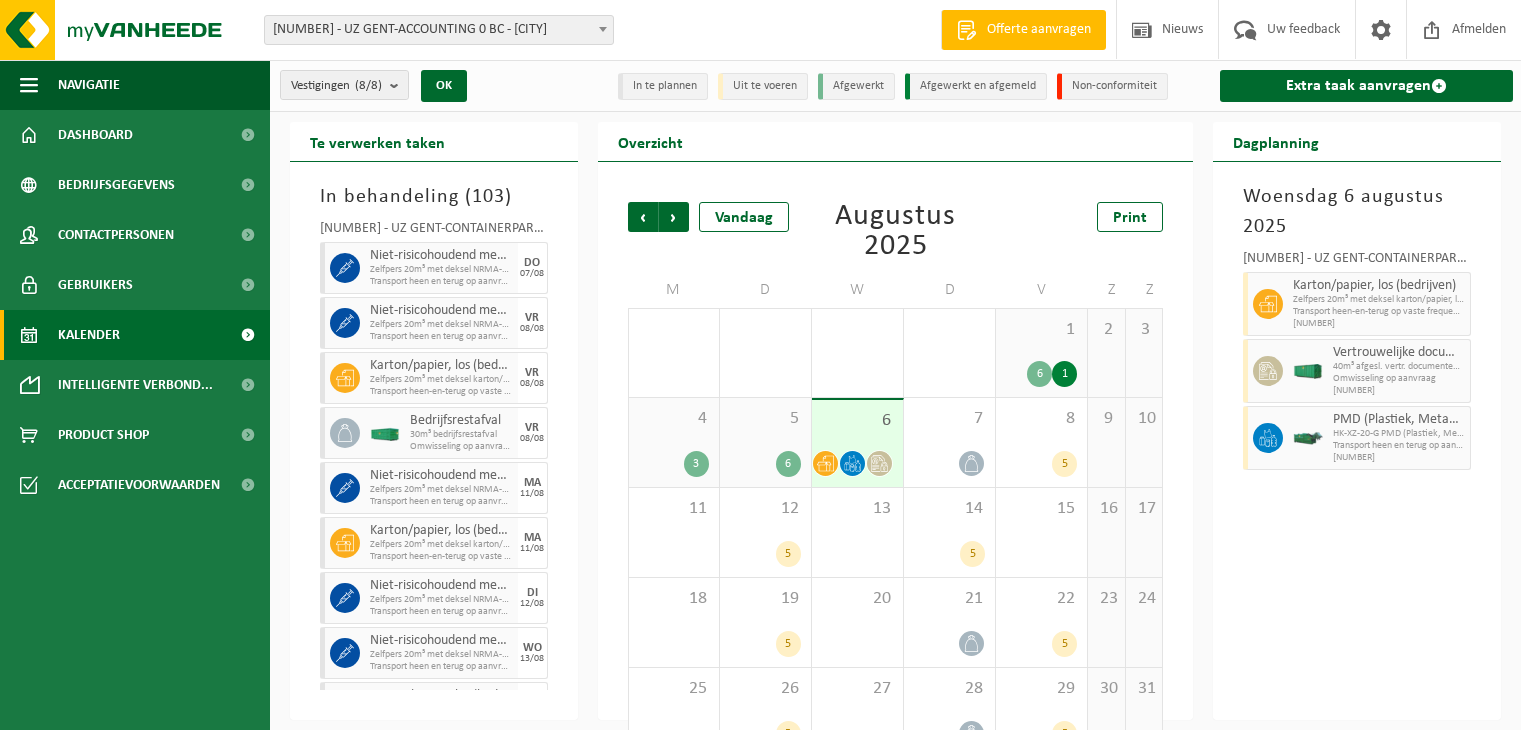 scroll, scrollTop: 0, scrollLeft: 0, axis: both 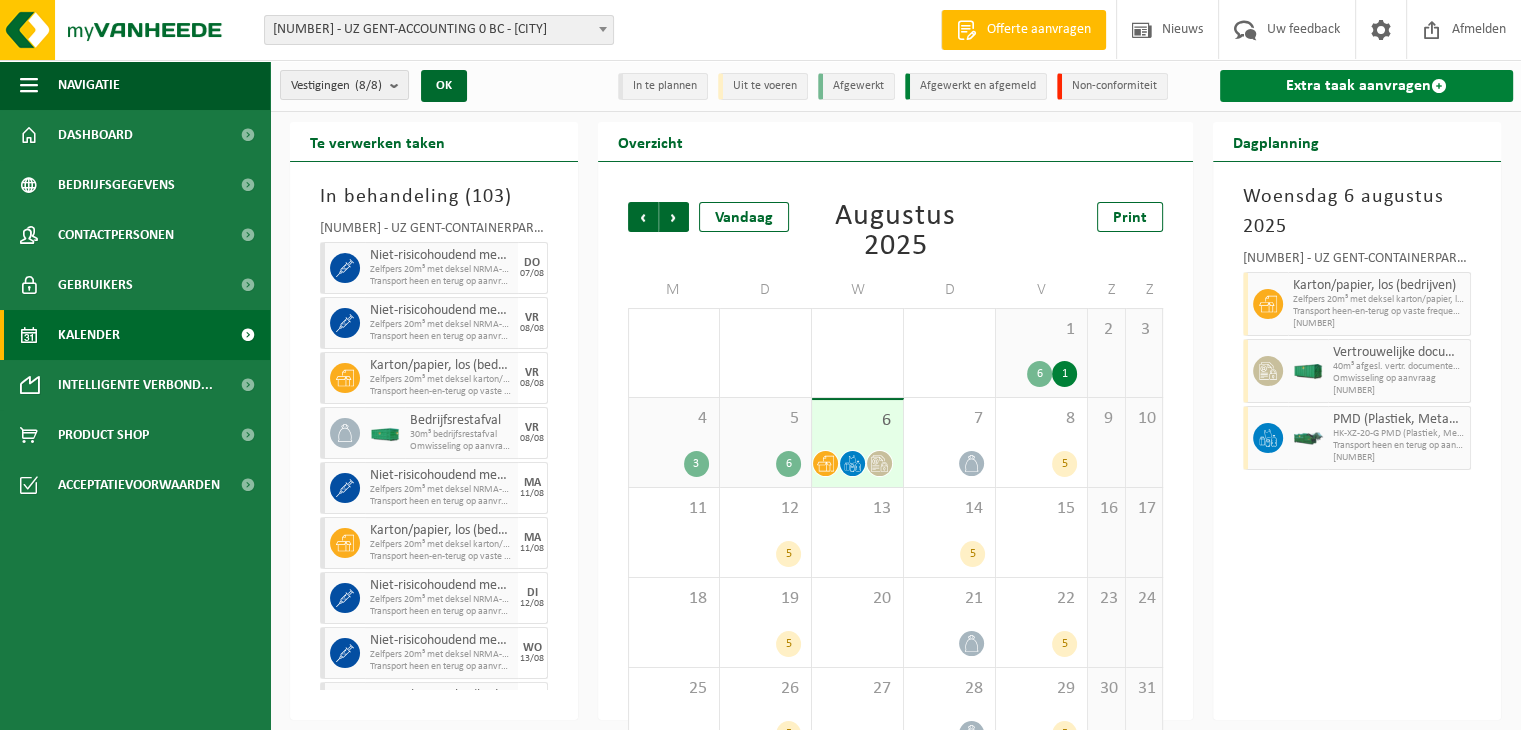click on "Extra taak aanvragen" at bounding box center [1366, 86] 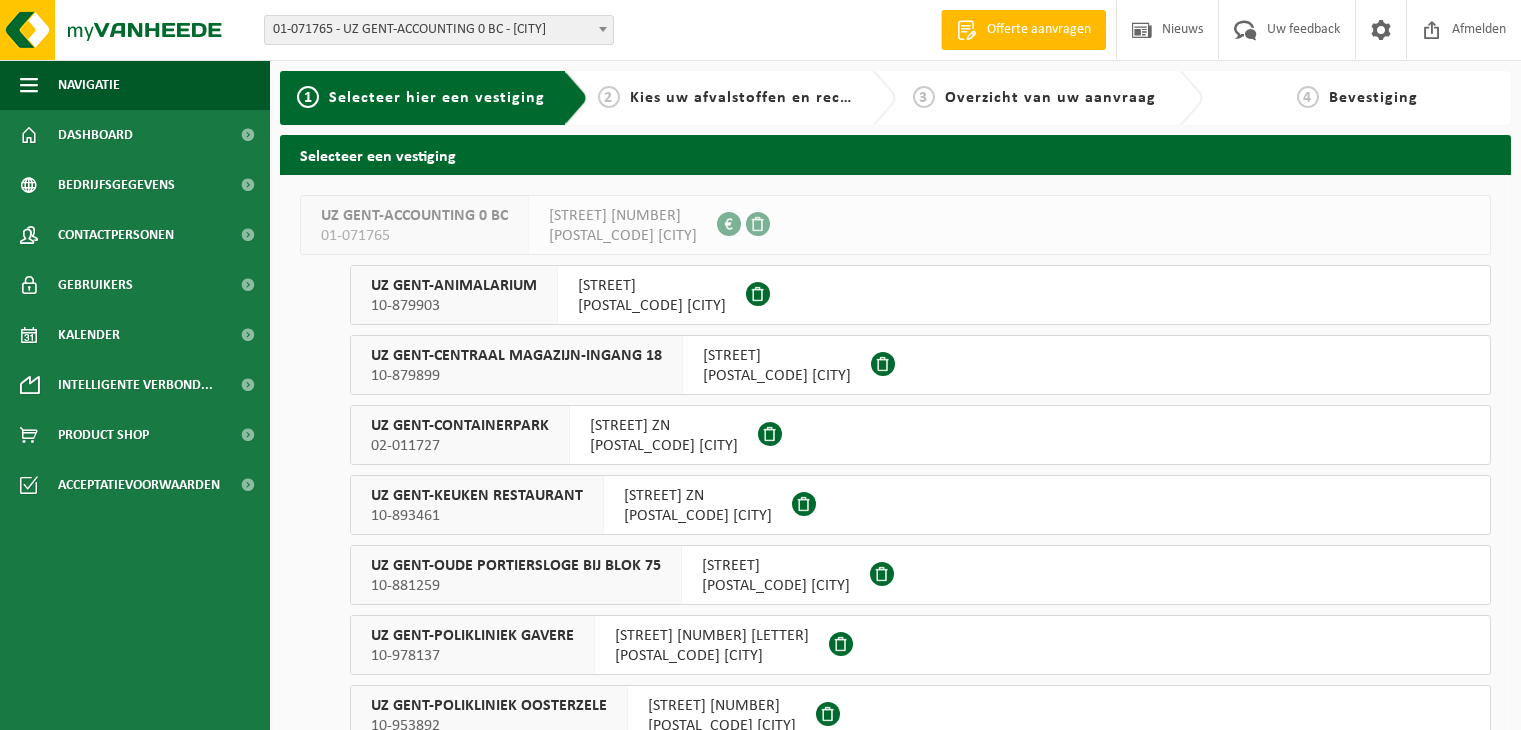 scroll, scrollTop: 0, scrollLeft: 0, axis: both 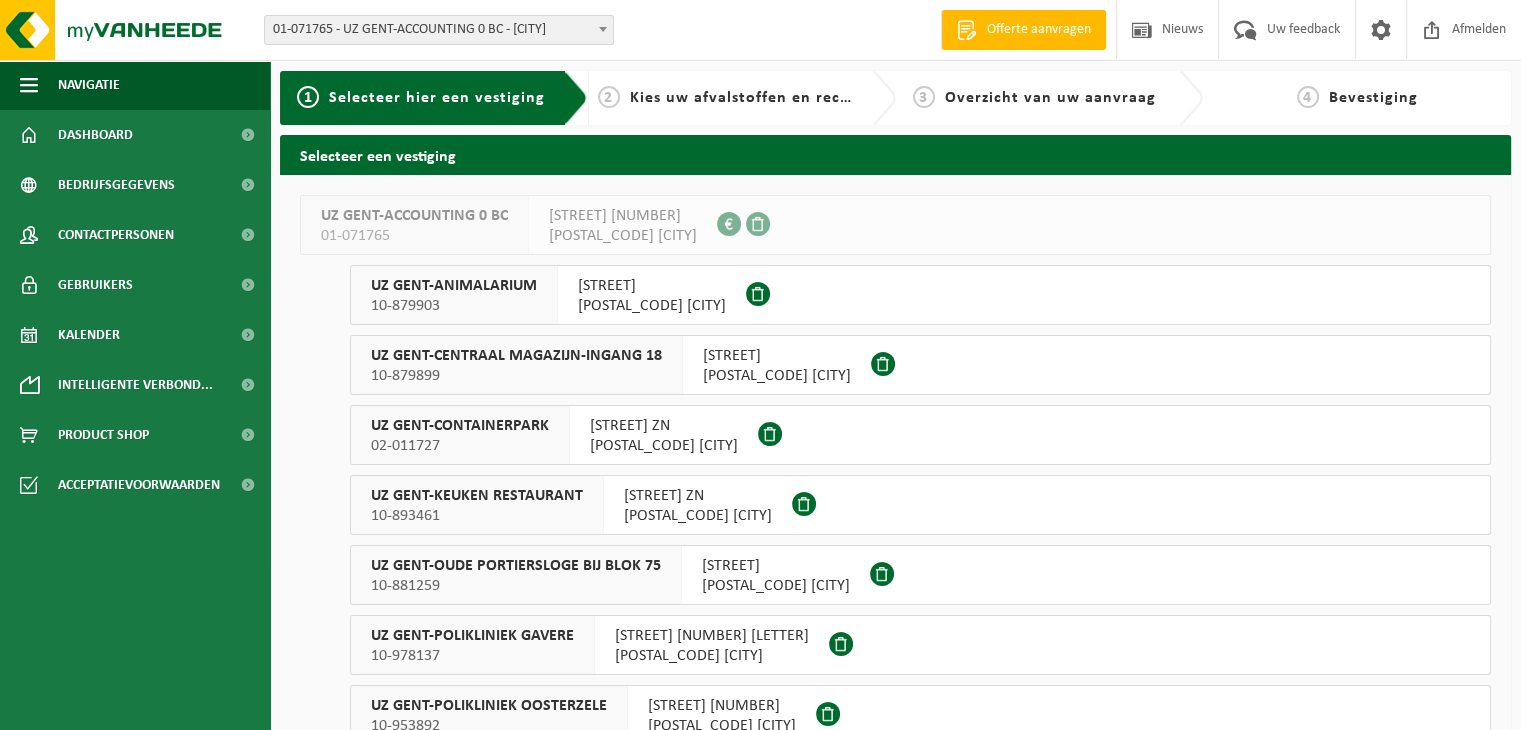 click on "UZ GENT-CONTAINERPARK" at bounding box center (460, 426) 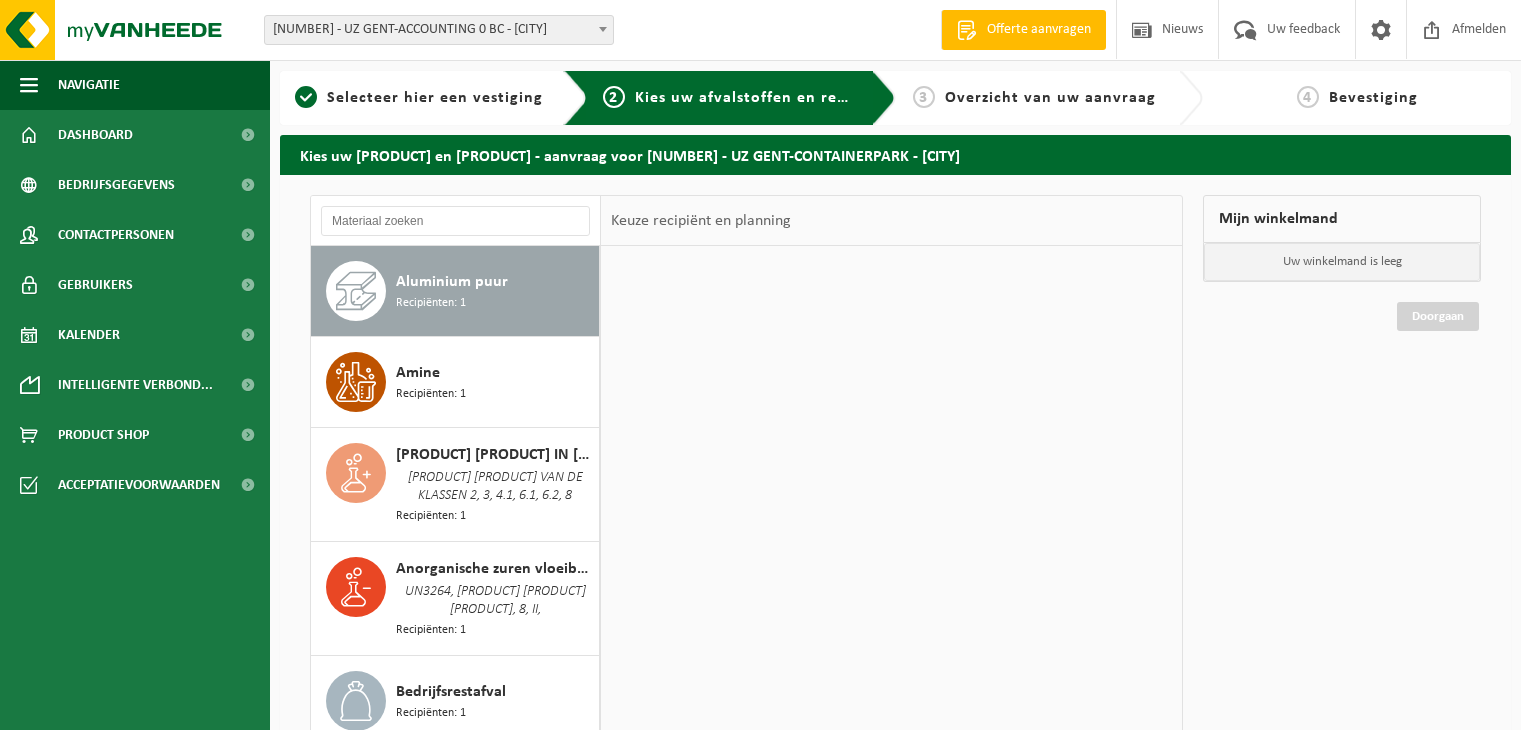 scroll, scrollTop: 0, scrollLeft: 0, axis: both 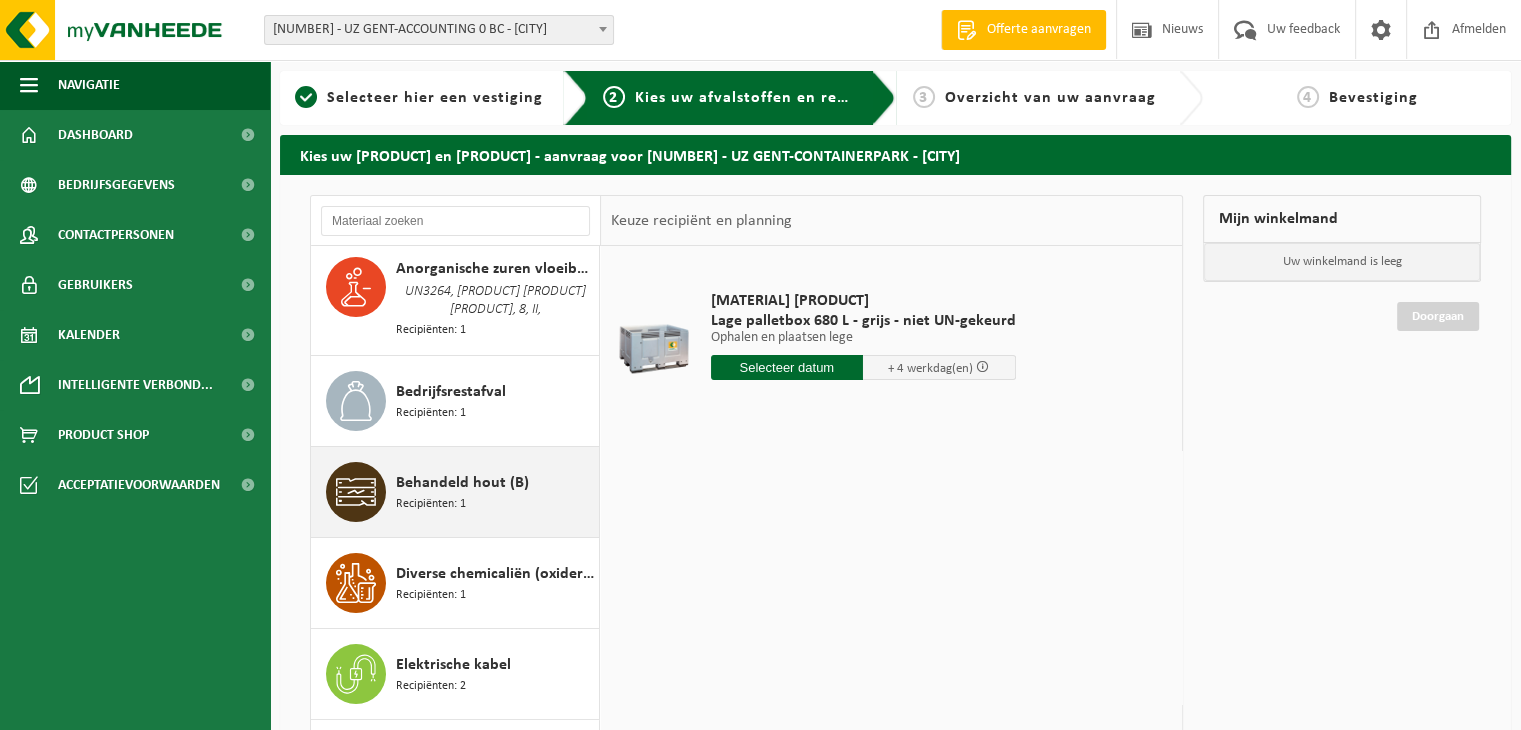 click on "Behandeld hout (B)" at bounding box center (462, 483) 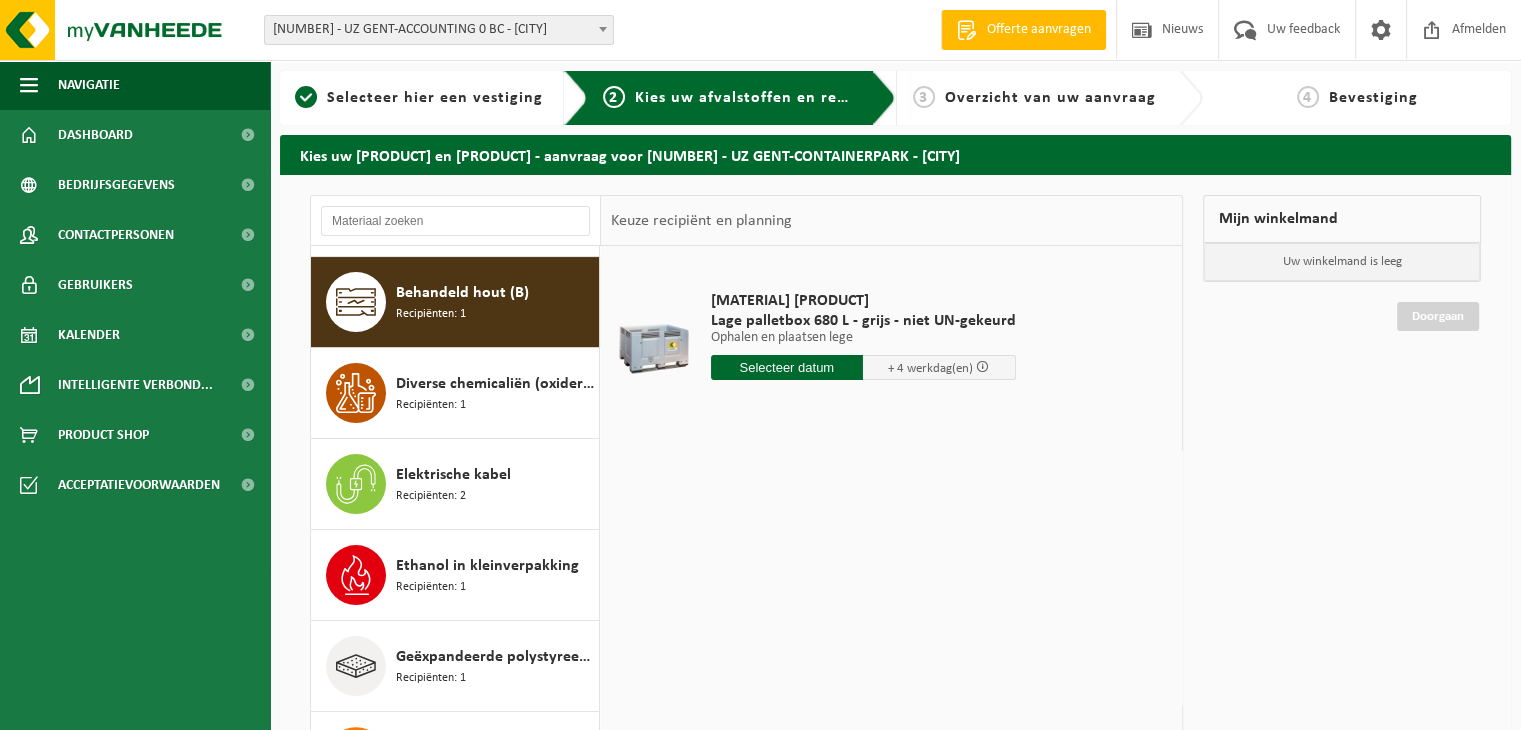 scroll, scrollTop: 513, scrollLeft: 0, axis: vertical 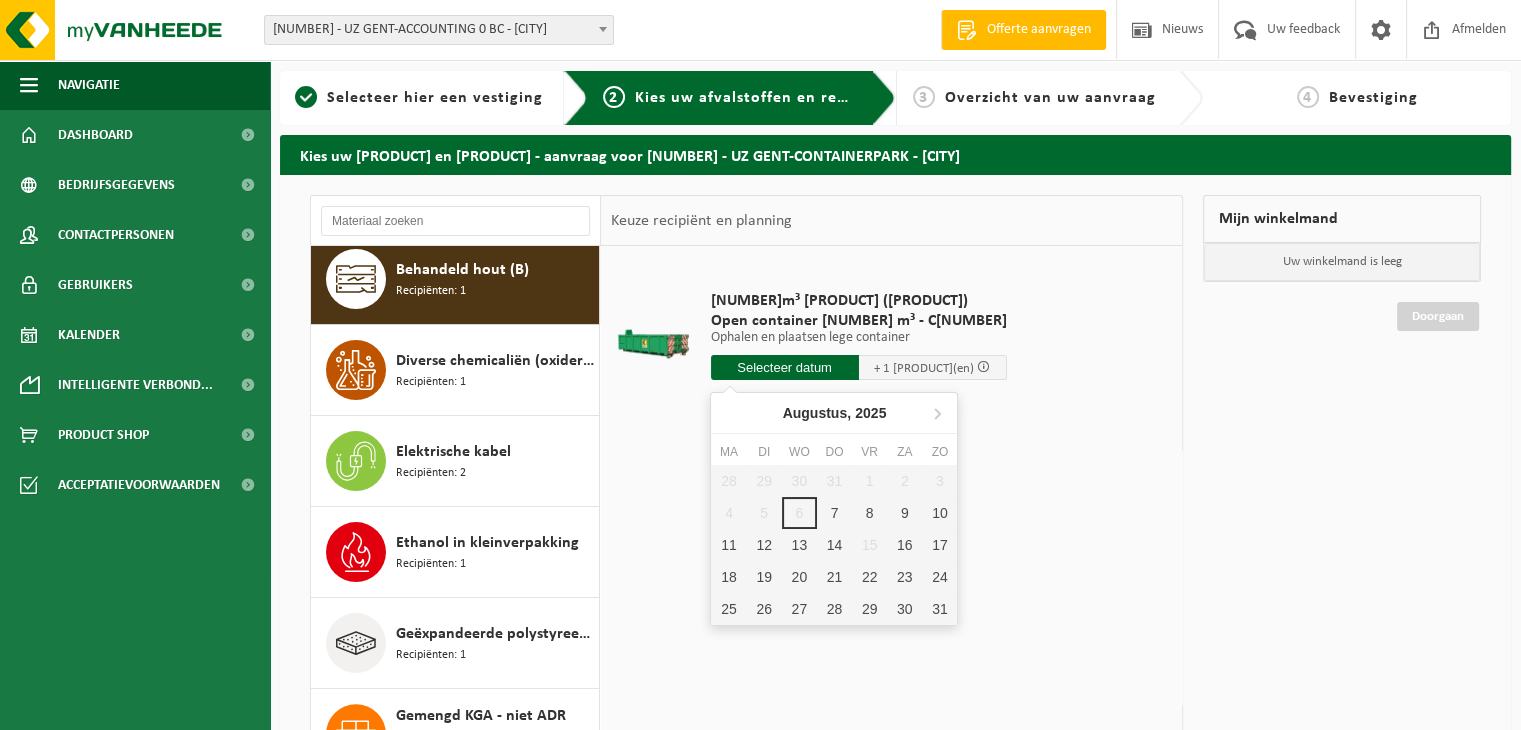 click at bounding box center (785, 367) 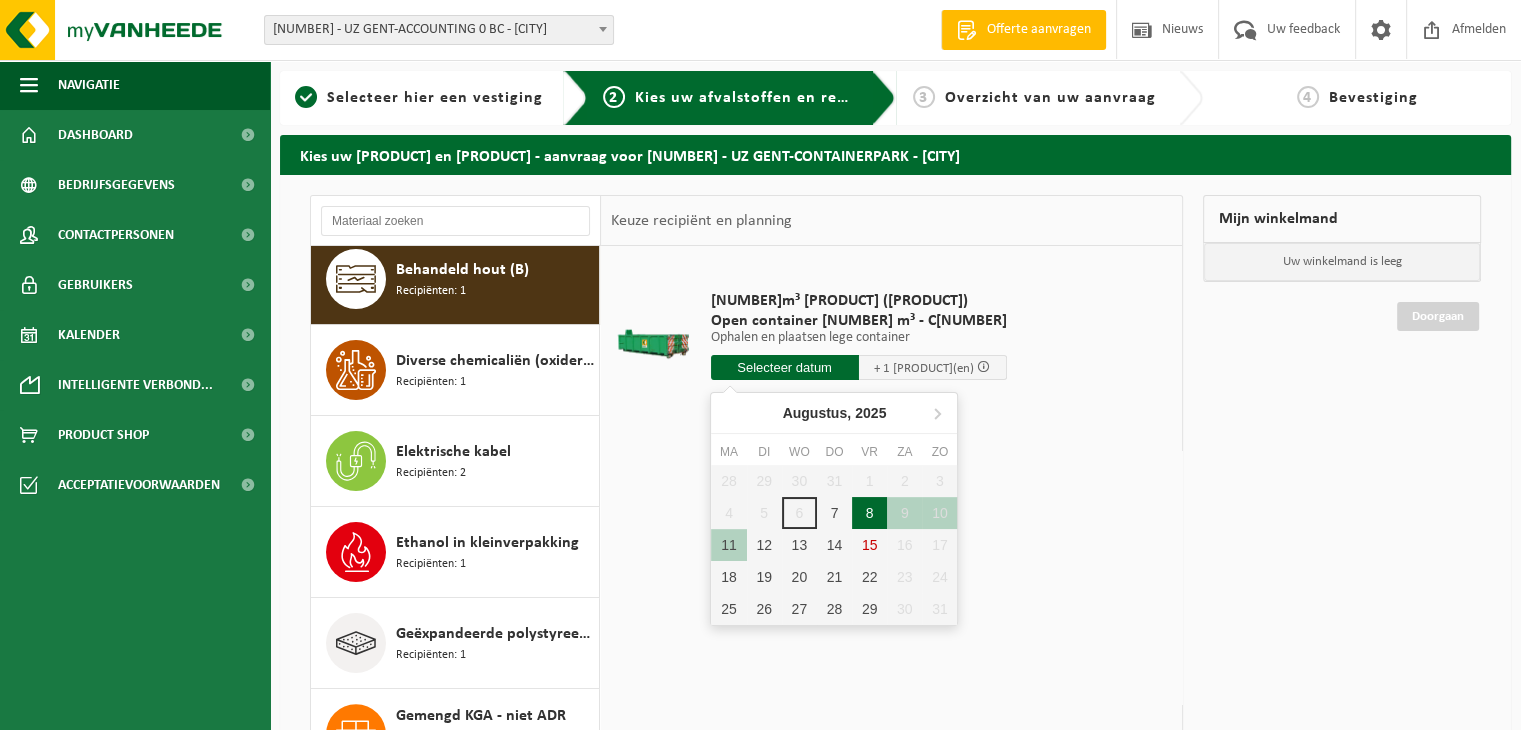 click on "8" at bounding box center (869, 513) 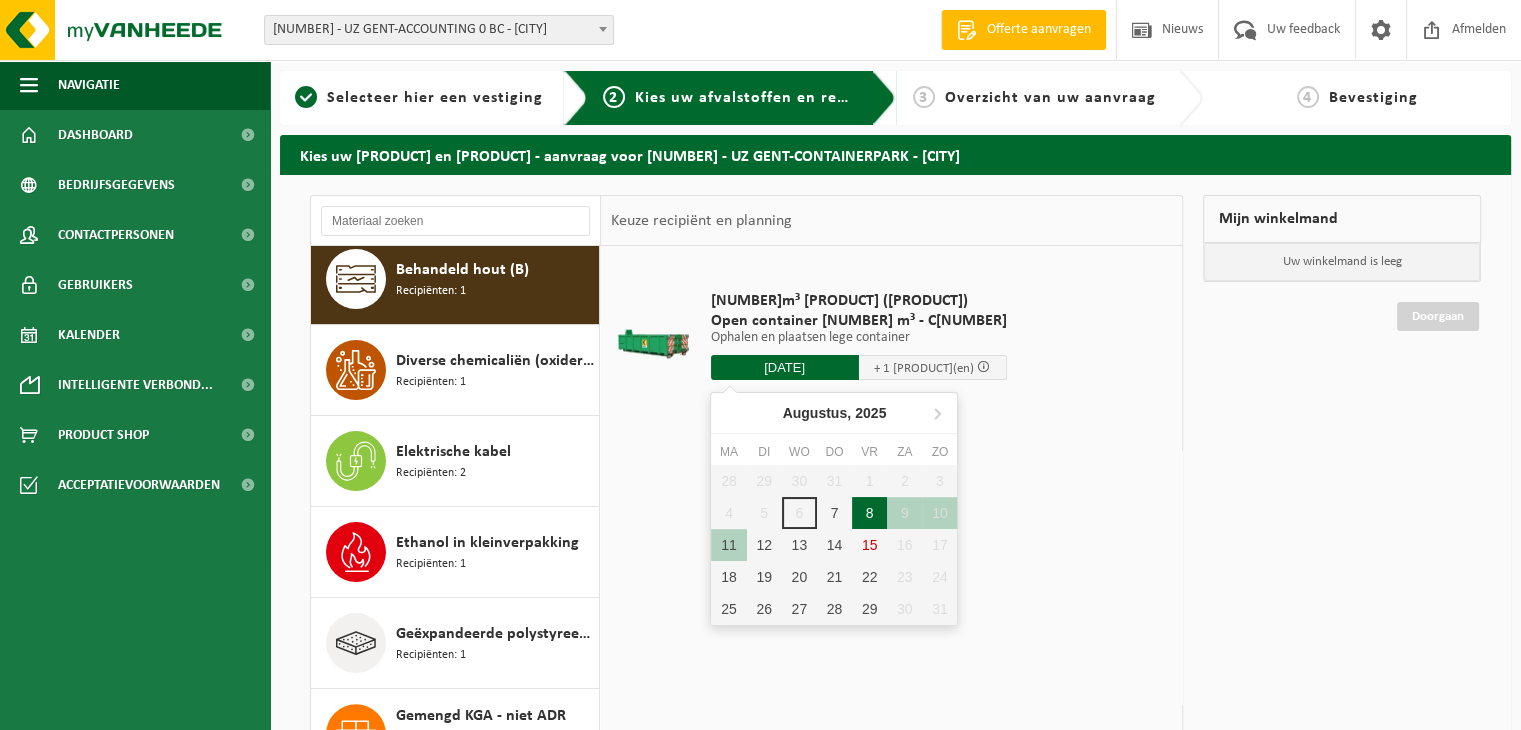 type on "Van 2025-08-08" 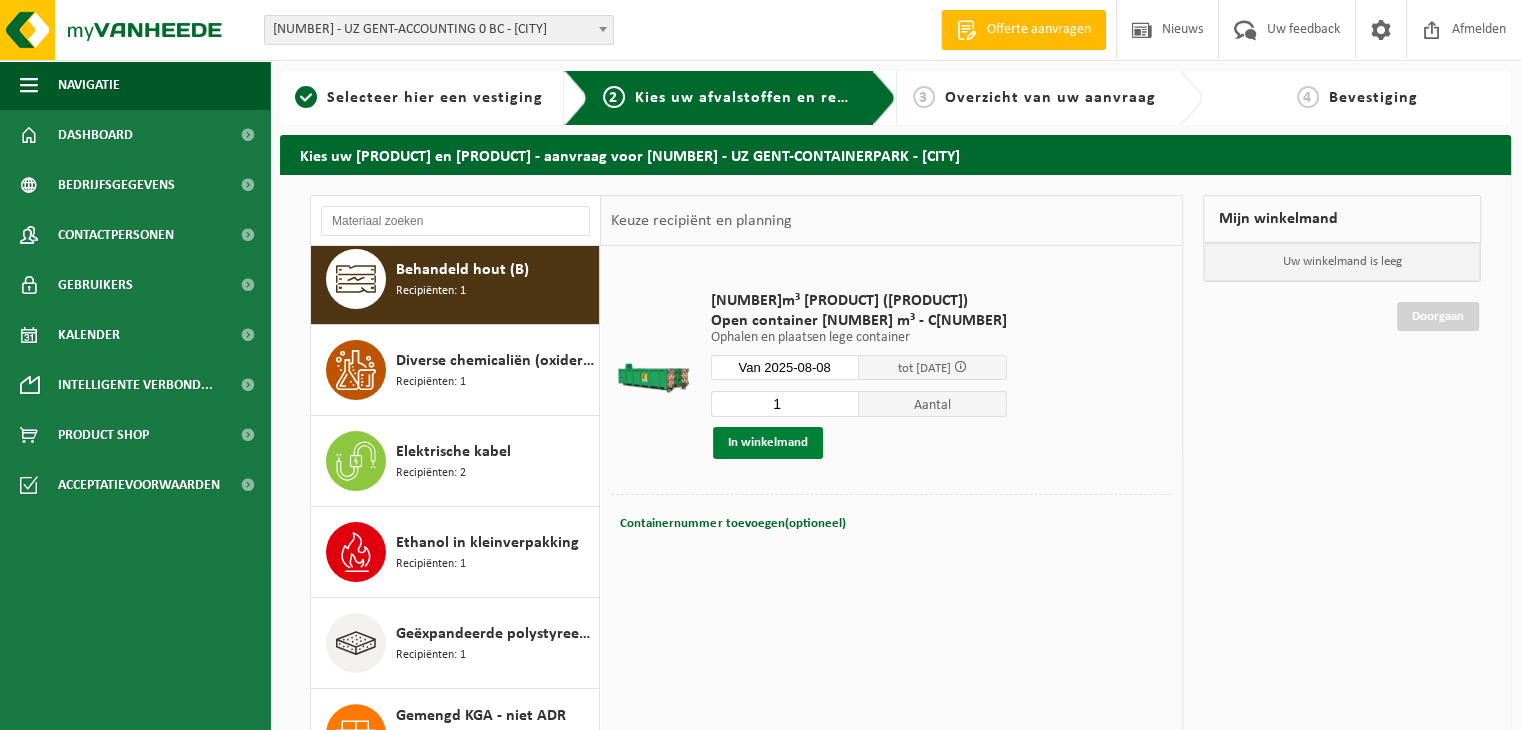 click on "In winkelmand" at bounding box center (768, 443) 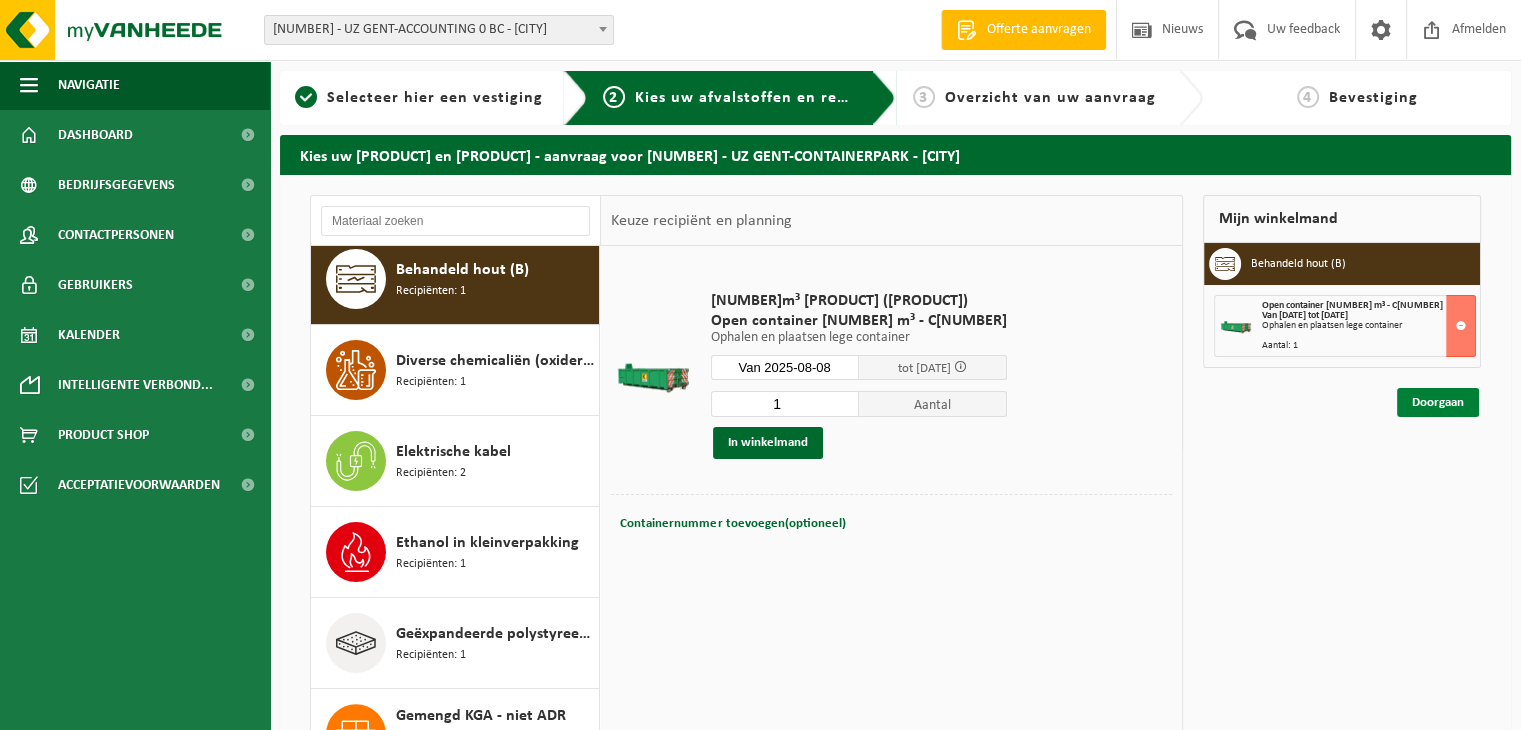 click on "Doorgaan" at bounding box center [1438, 402] 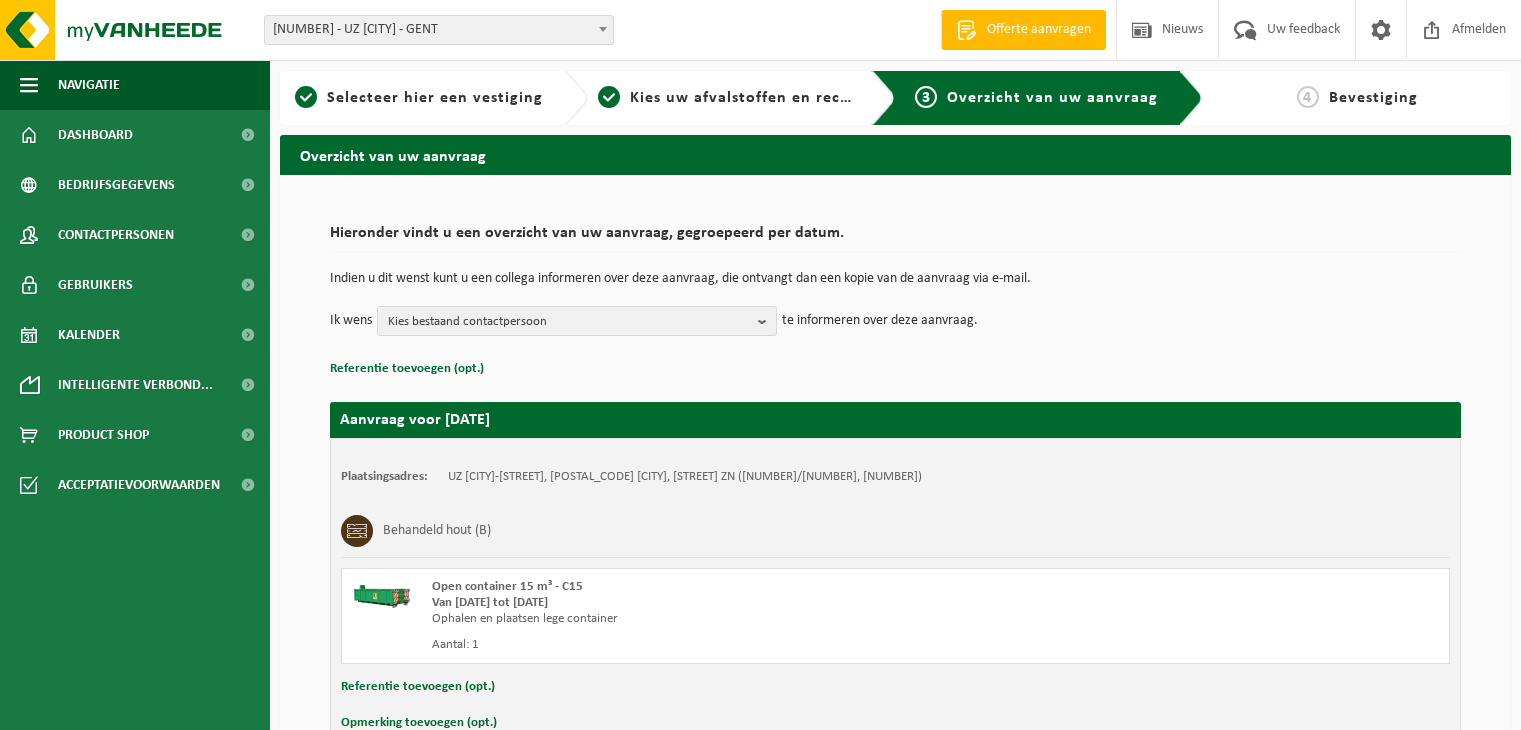 scroll, scrollTop: 0, scrollLeft: 0, axis: both 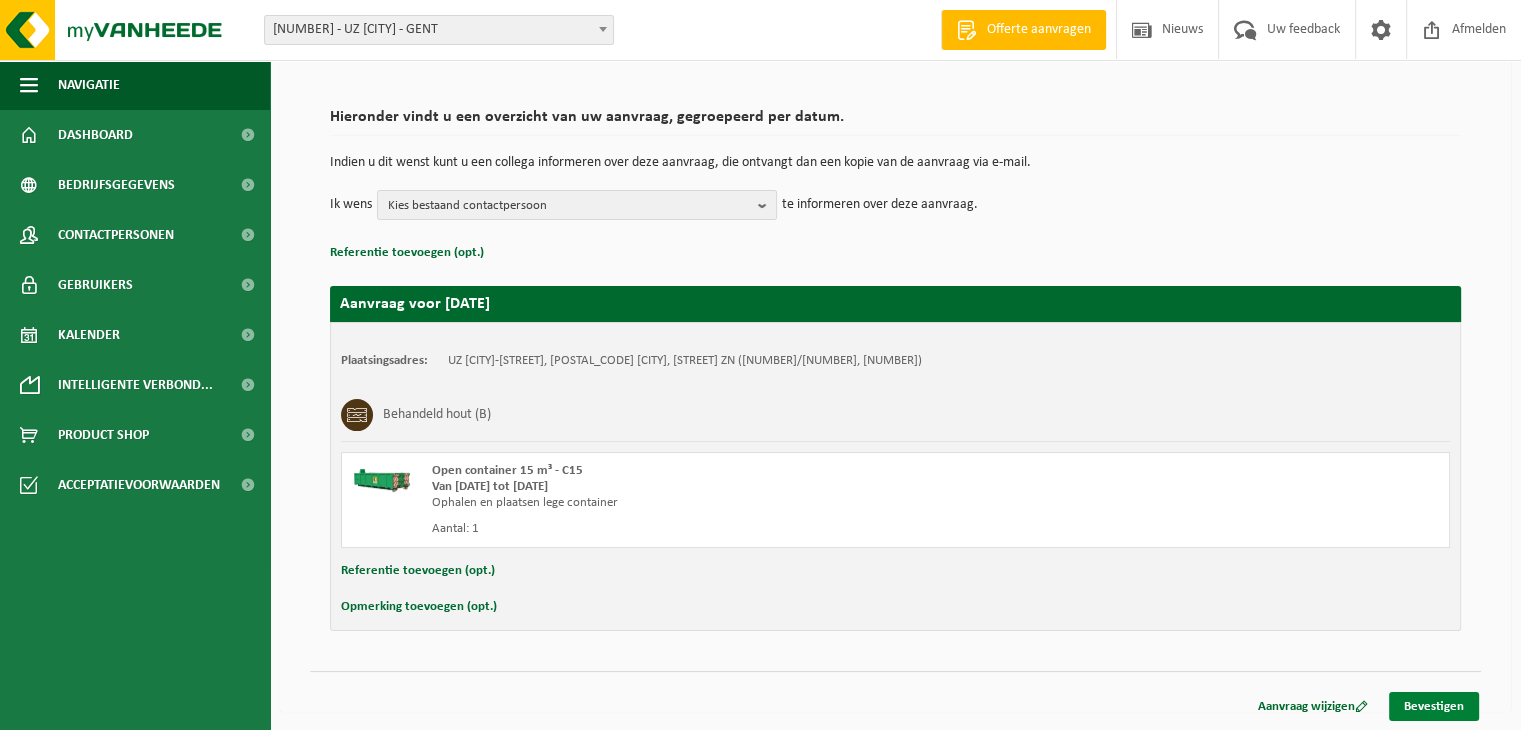 click on "Bevestigen" at bounding box center (1434, 706) 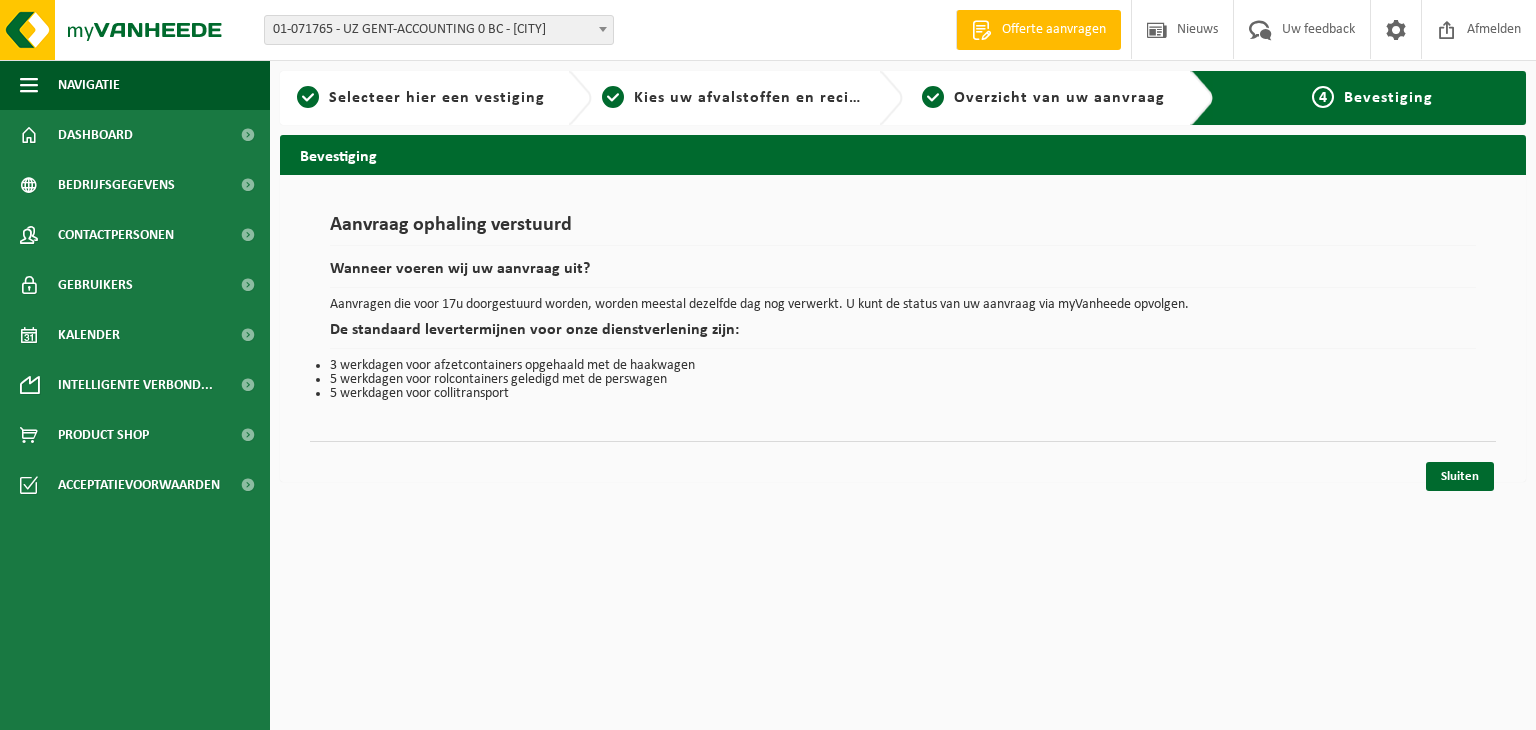 scroll, scrollTop: 0, scrollLeft: 0, axis: both 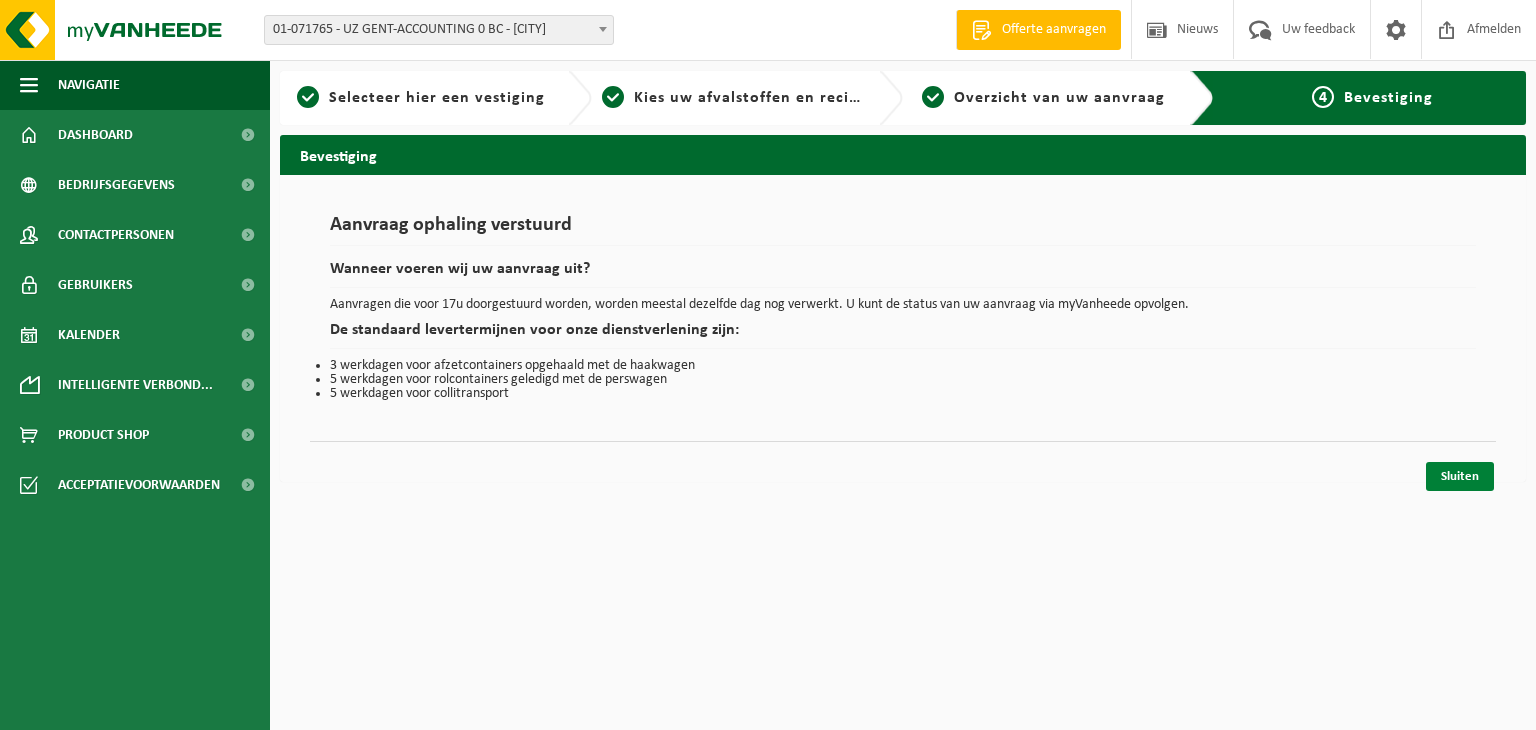 click on "Sluiten" at bounding box center (1460, 476) 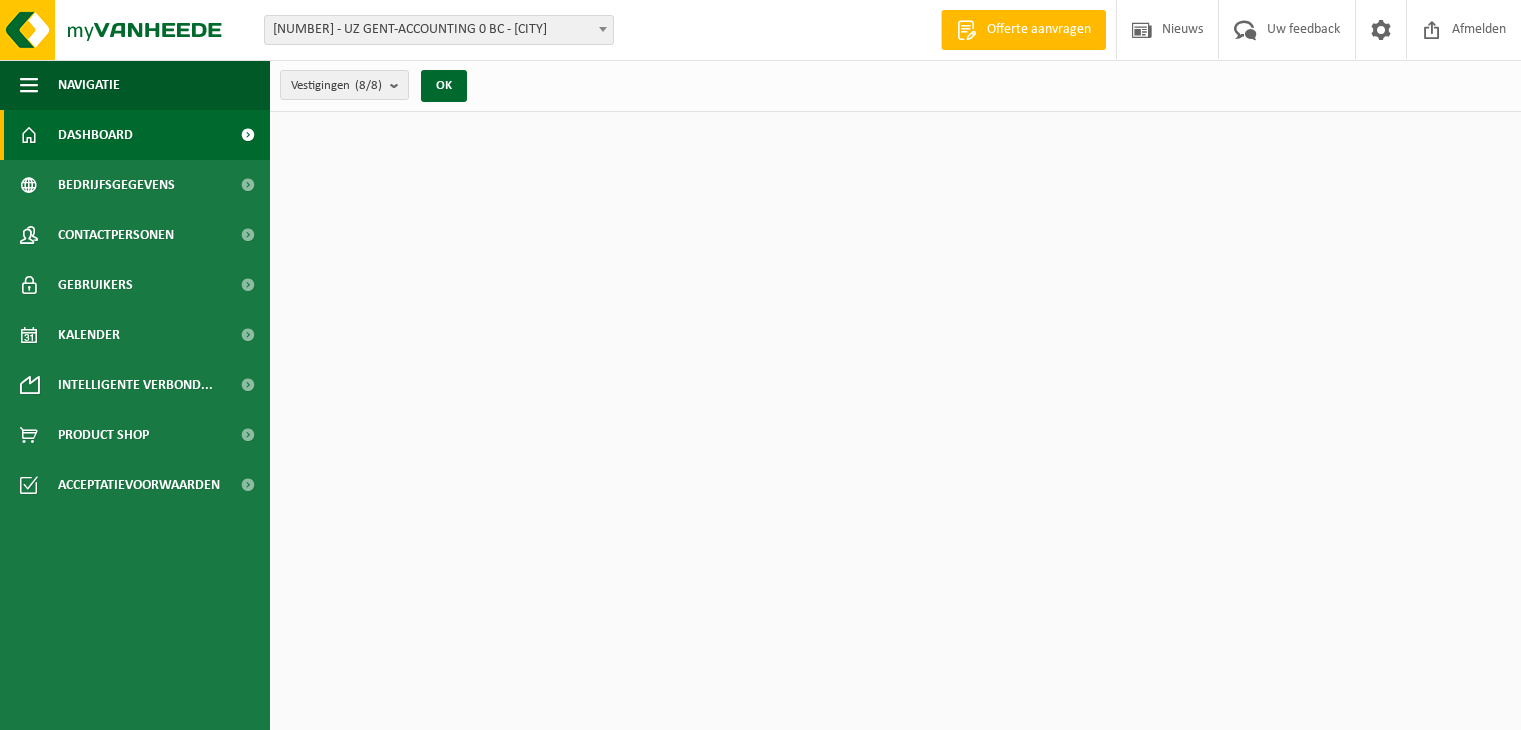 scroll, scrollTop: 0, scrollLeft: 0, axis: both 